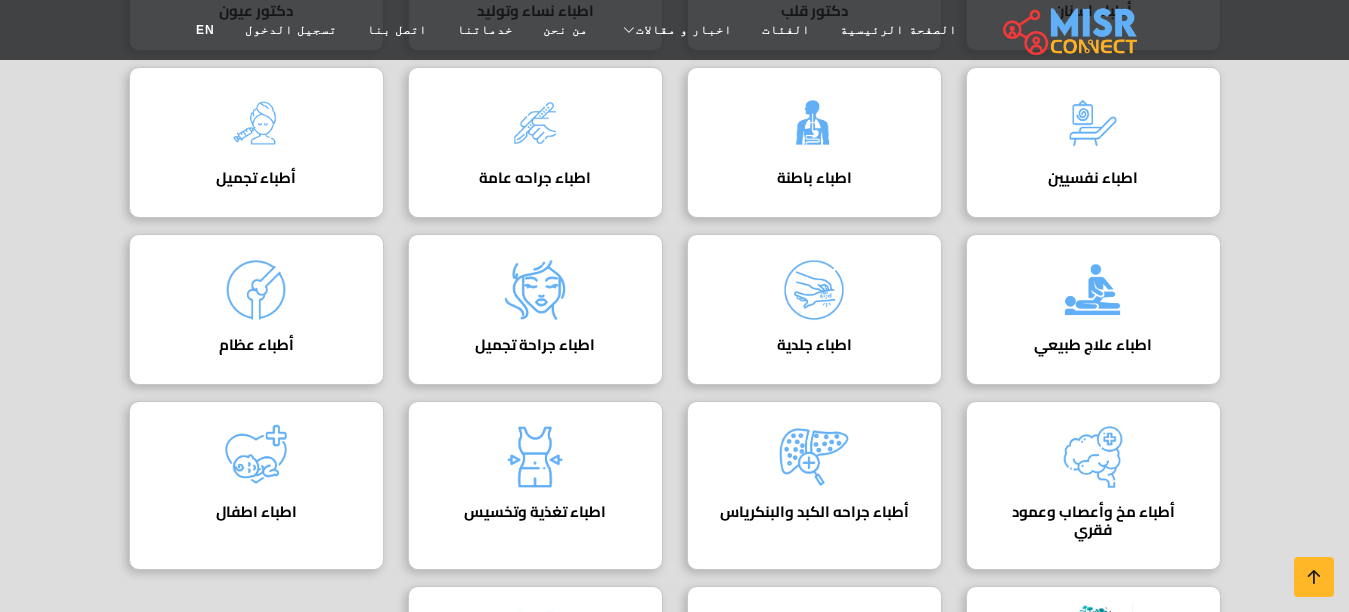 scroll, scrollTop: 200, scrollLeft: 0, axis: vertical 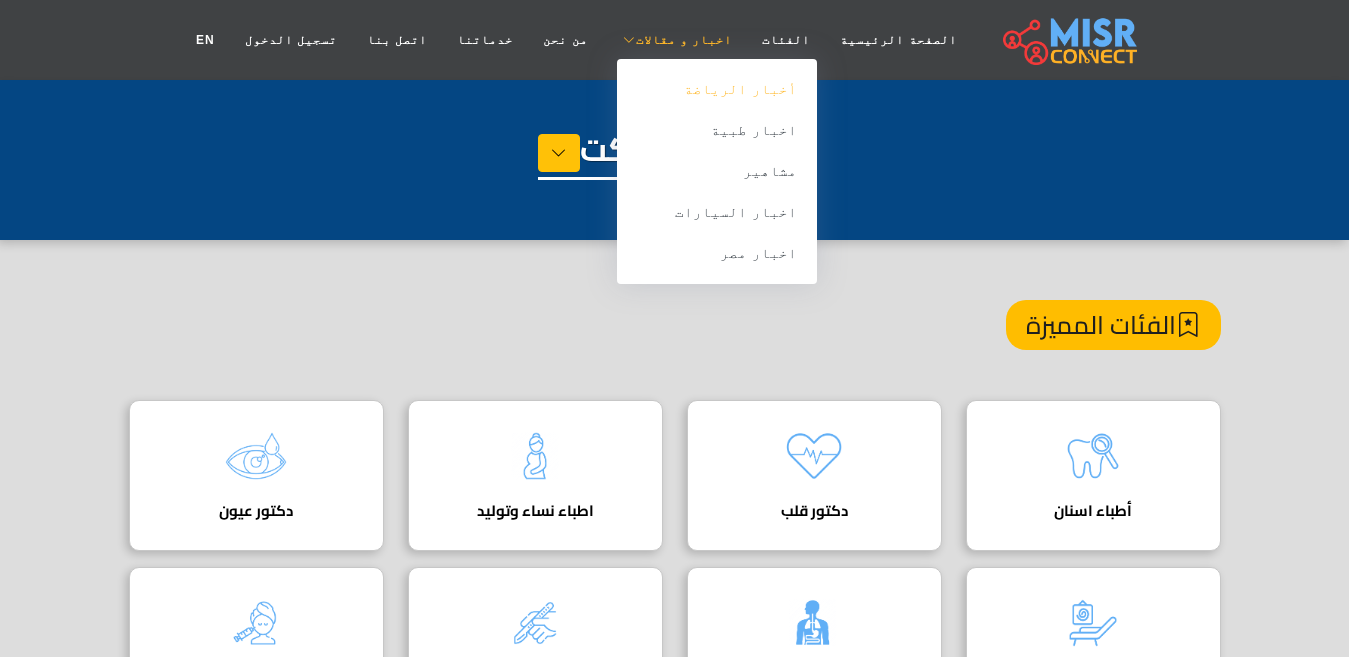 click on "أخبار الرياضة" at bounding box center (717, 89) 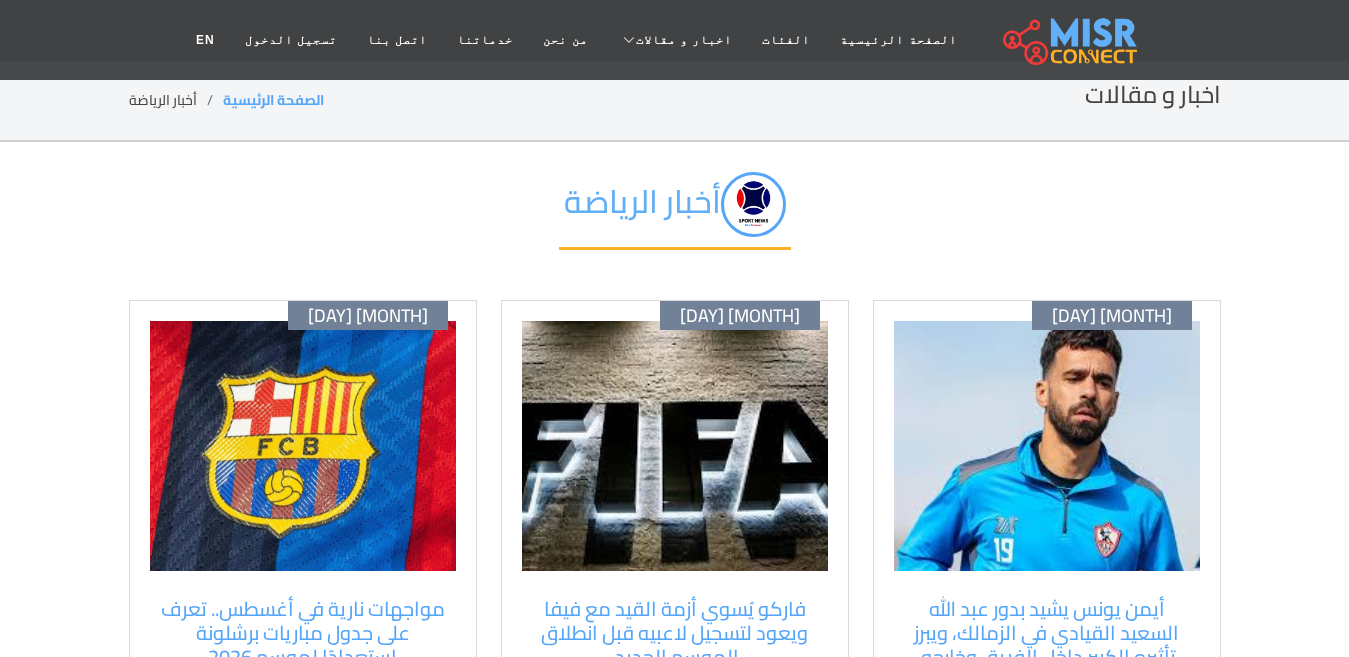 scroll, scrollTop: 0, scrollLeft: 0, axis: both 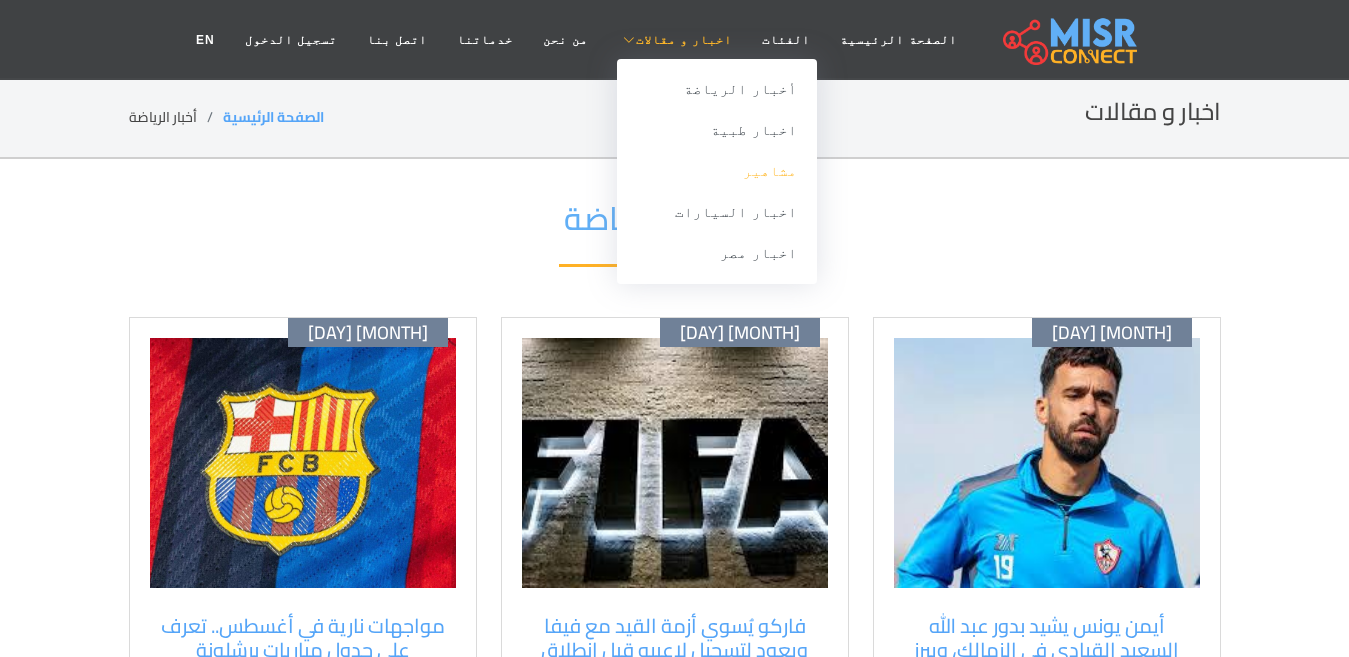click on "مشاهير" at bounding box center (717, 171) 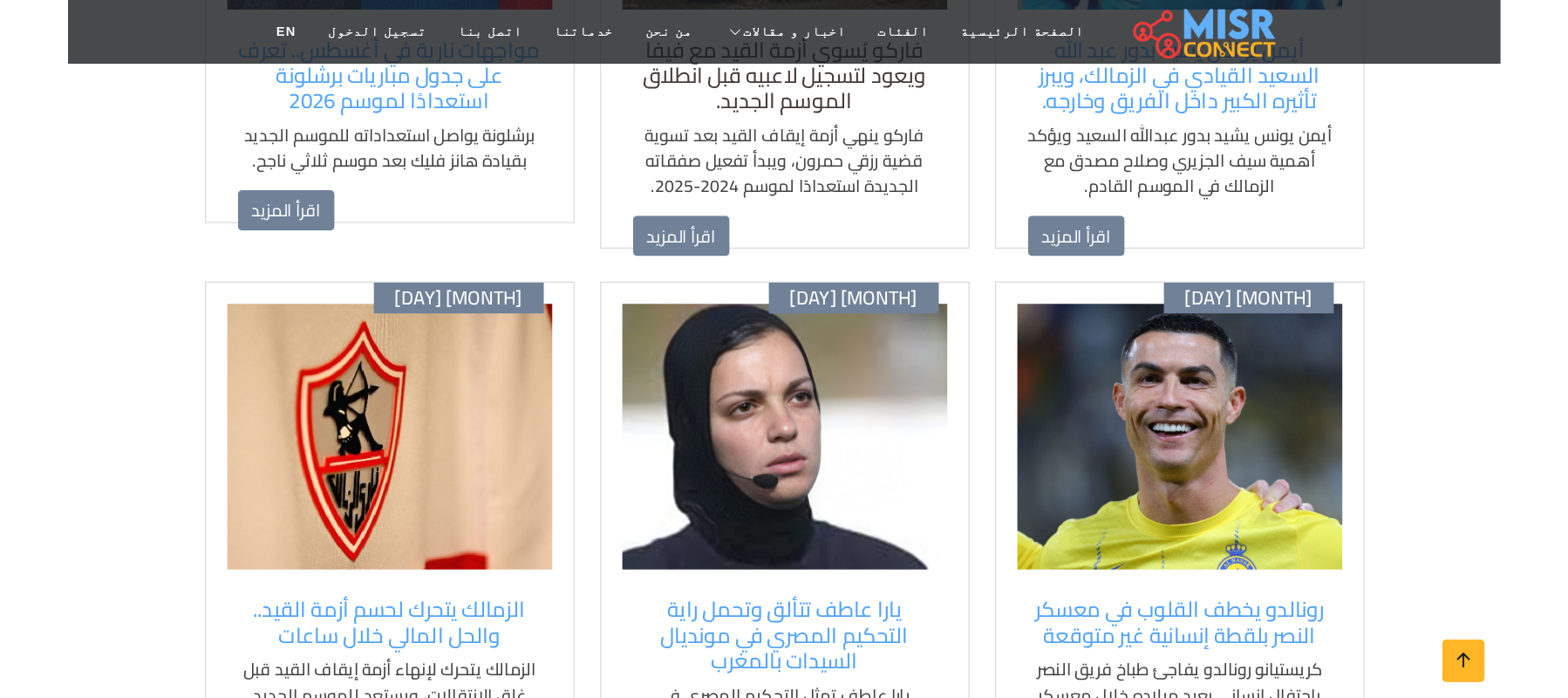 scroll, scrollTop: 524, scrollLeft: 0, axis: vertical 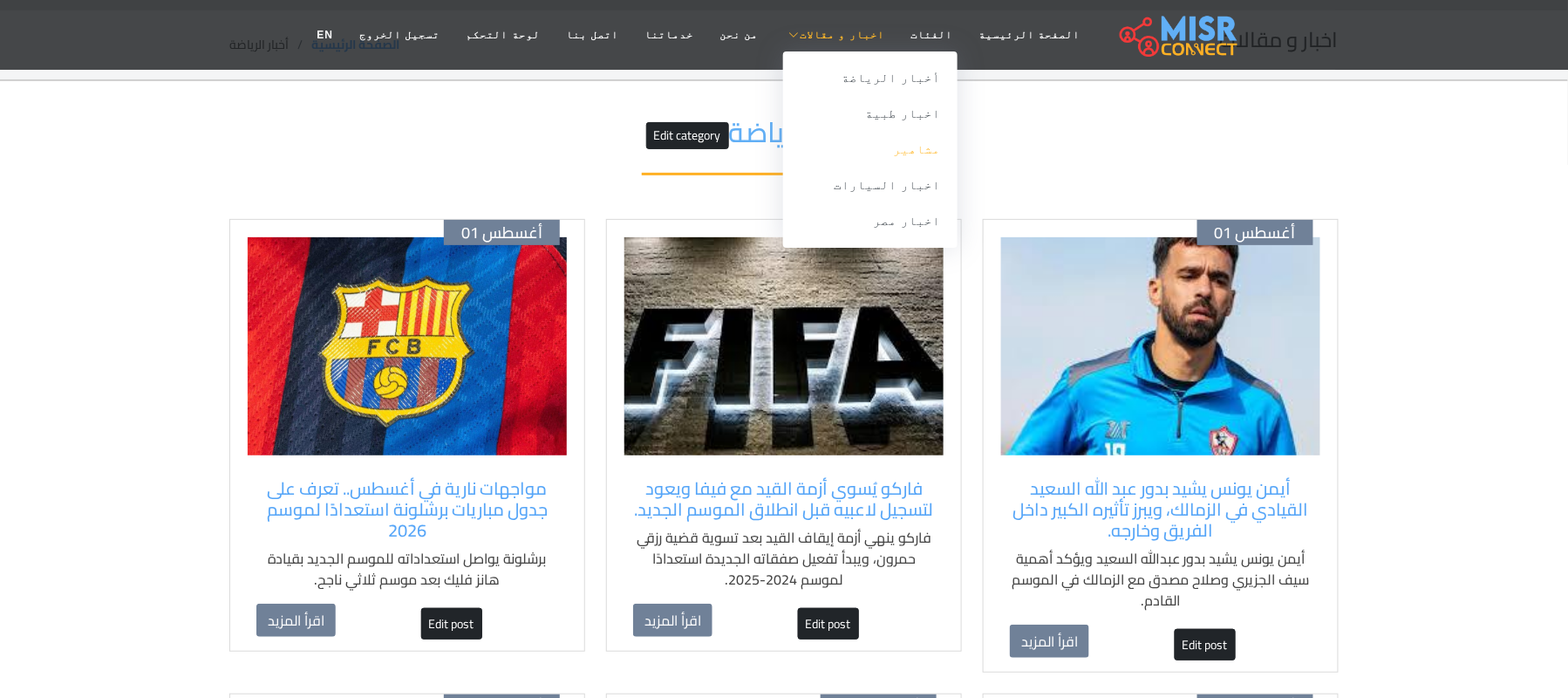 click on "مشاهير" at bounding box center (870, 149) 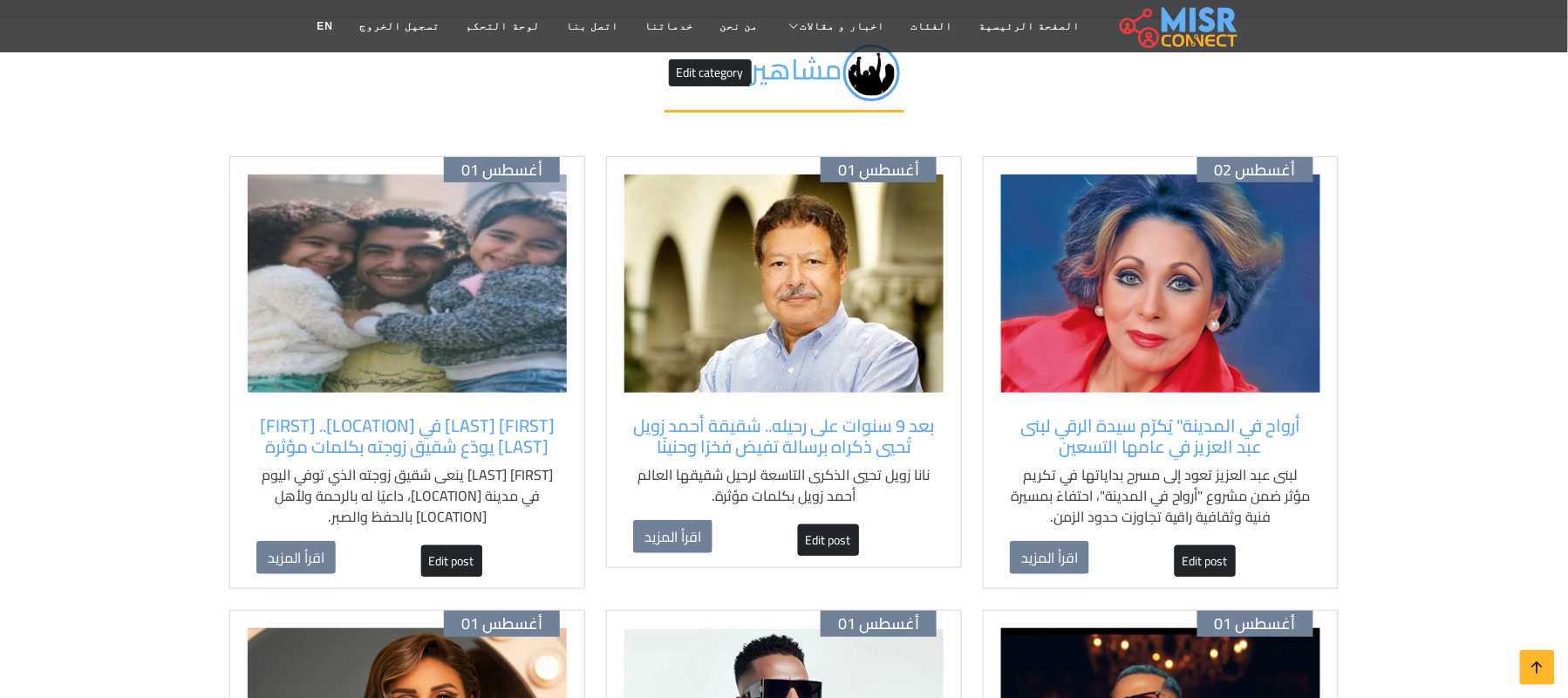scroll, scrollTop: 0, scrollLeft: 0, axis: both 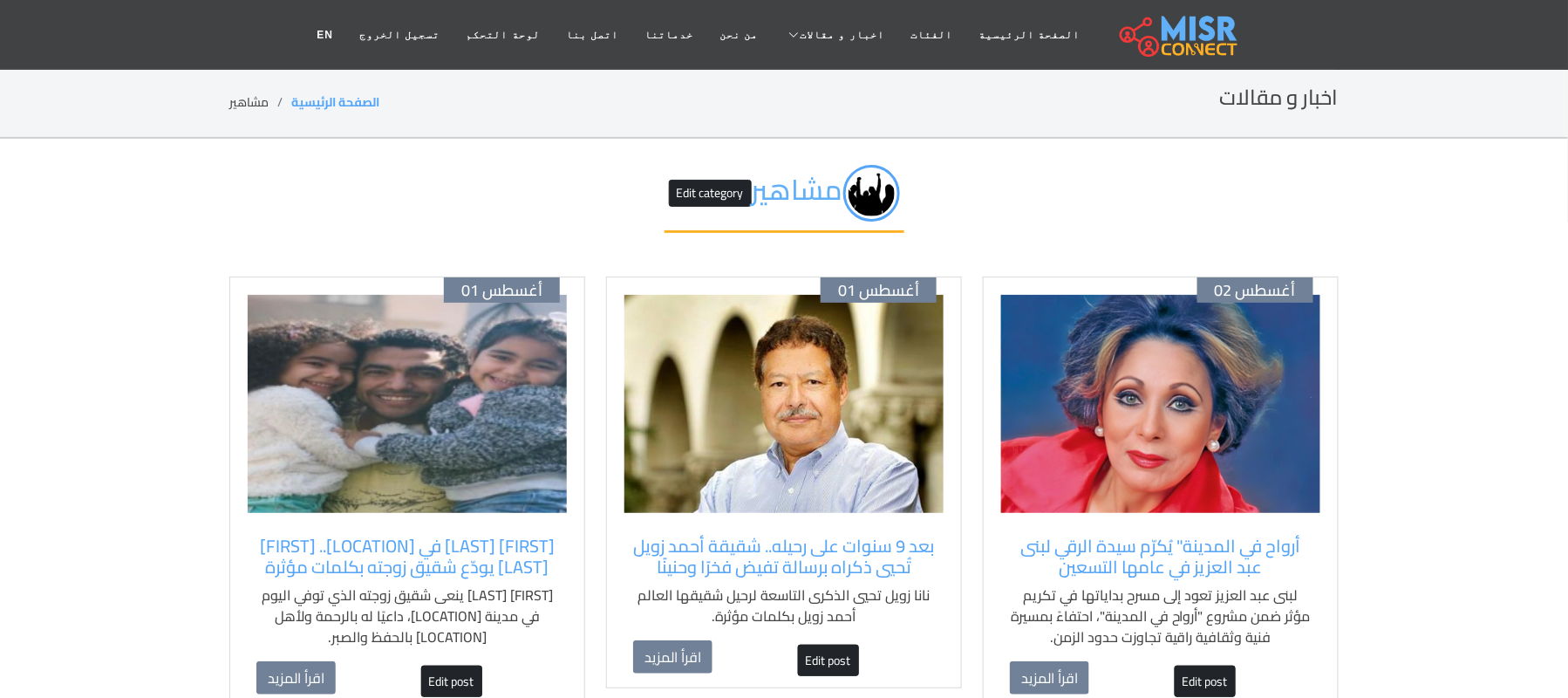 click on "ميدو عادل ينعى شقيق زوجته الذي توفي اليوم في مدينة غزة، داعيًا له بالرحمة ولأهل غزة بالحفظ والصبر." at bounding box center (407, 616) 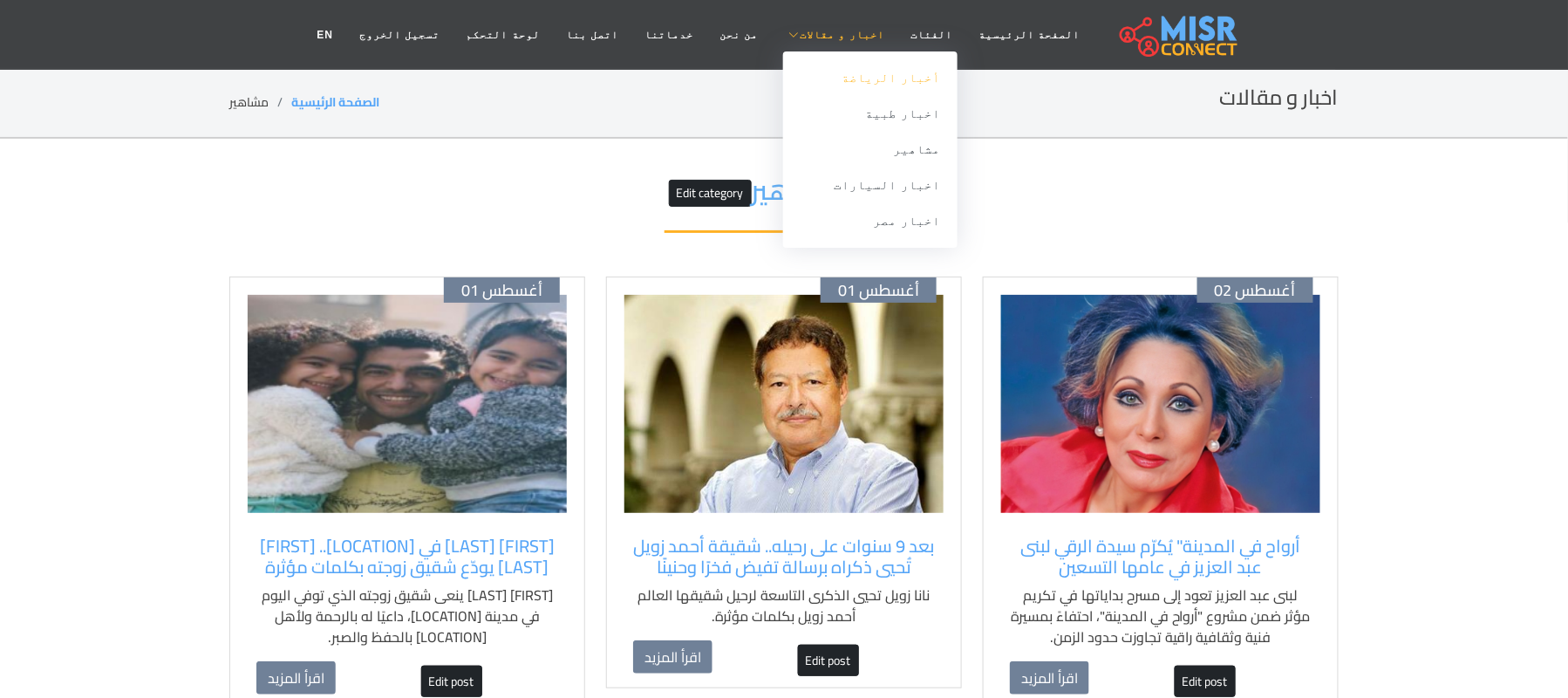 click on "أخبار الرياضة" at bounding box center (870, 78) 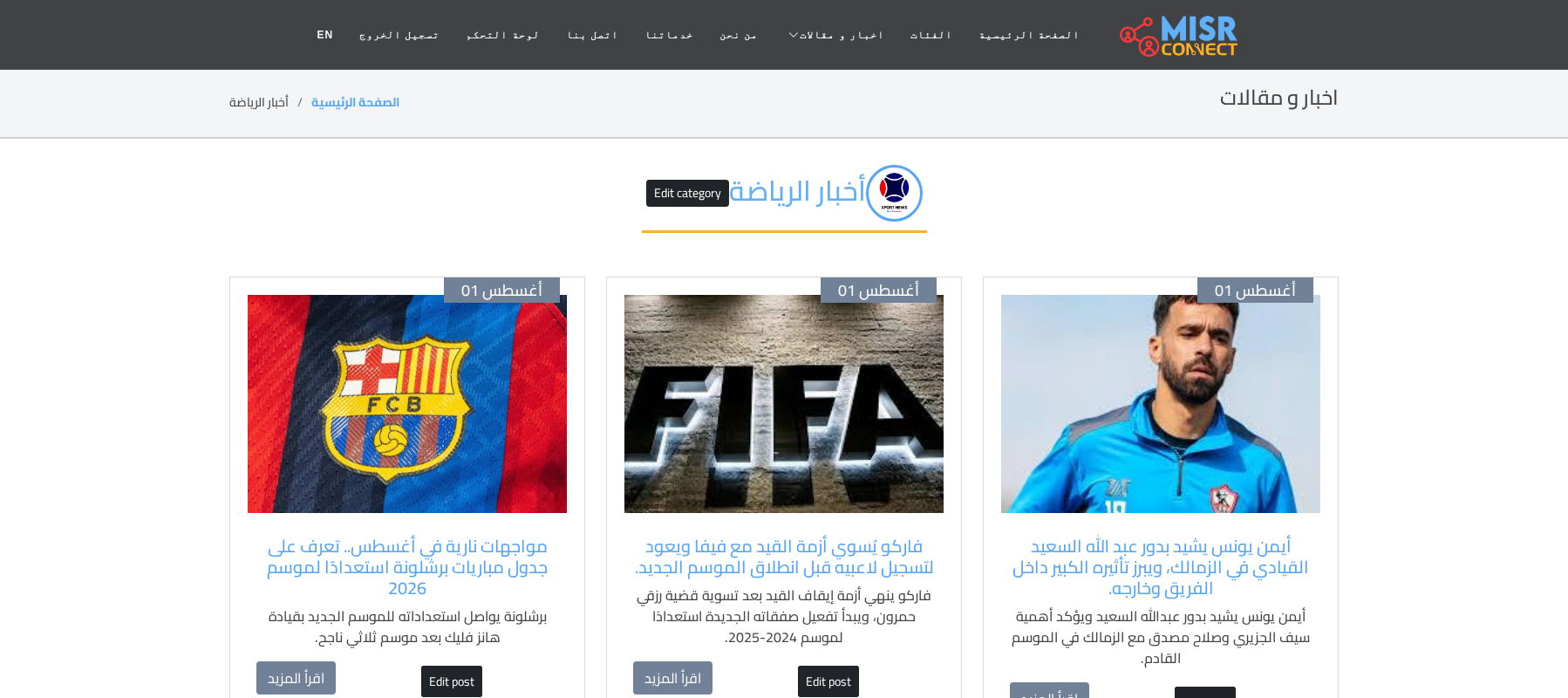 scroll, scrollTop: 0, scrollLeft: 0, axis: both 